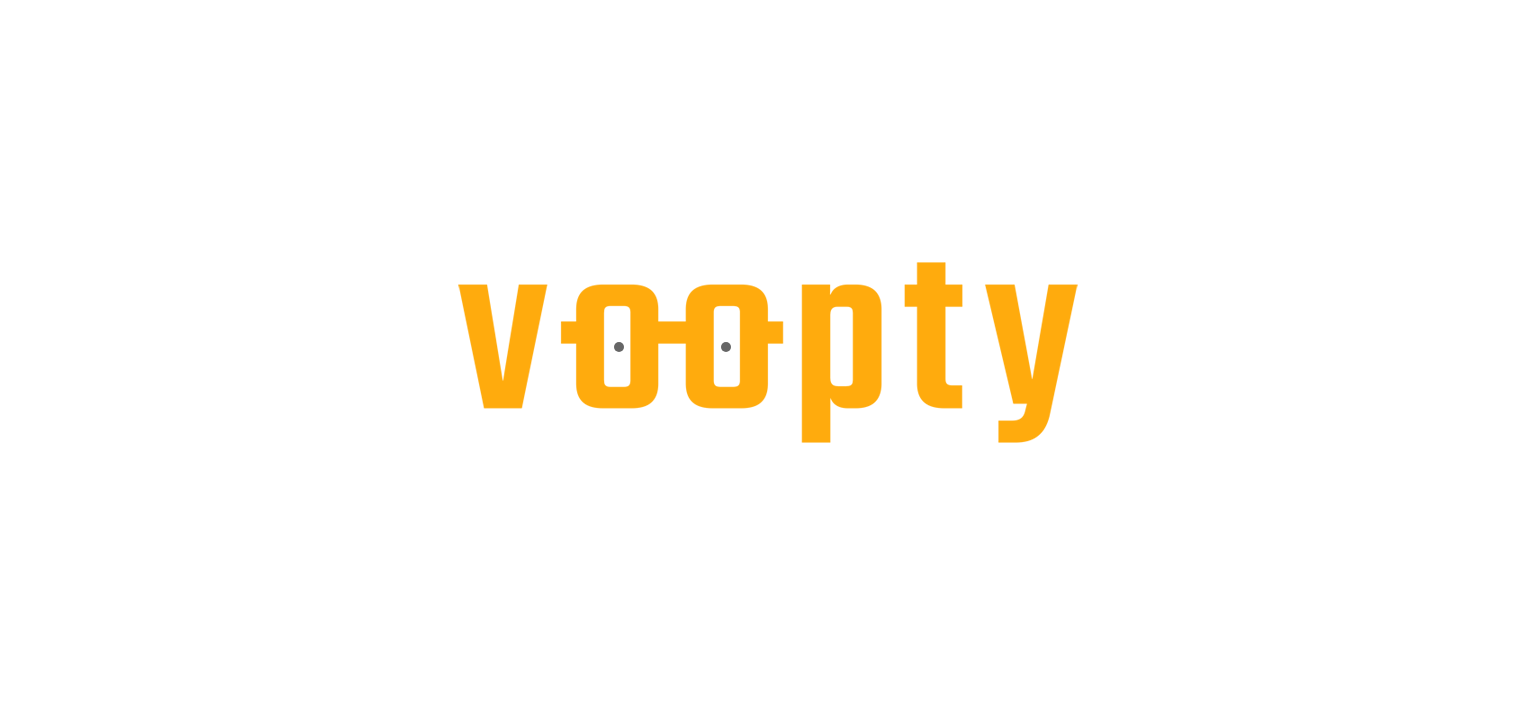 scroll, scrollTop: 0, scrollLeft: 0, axis: both 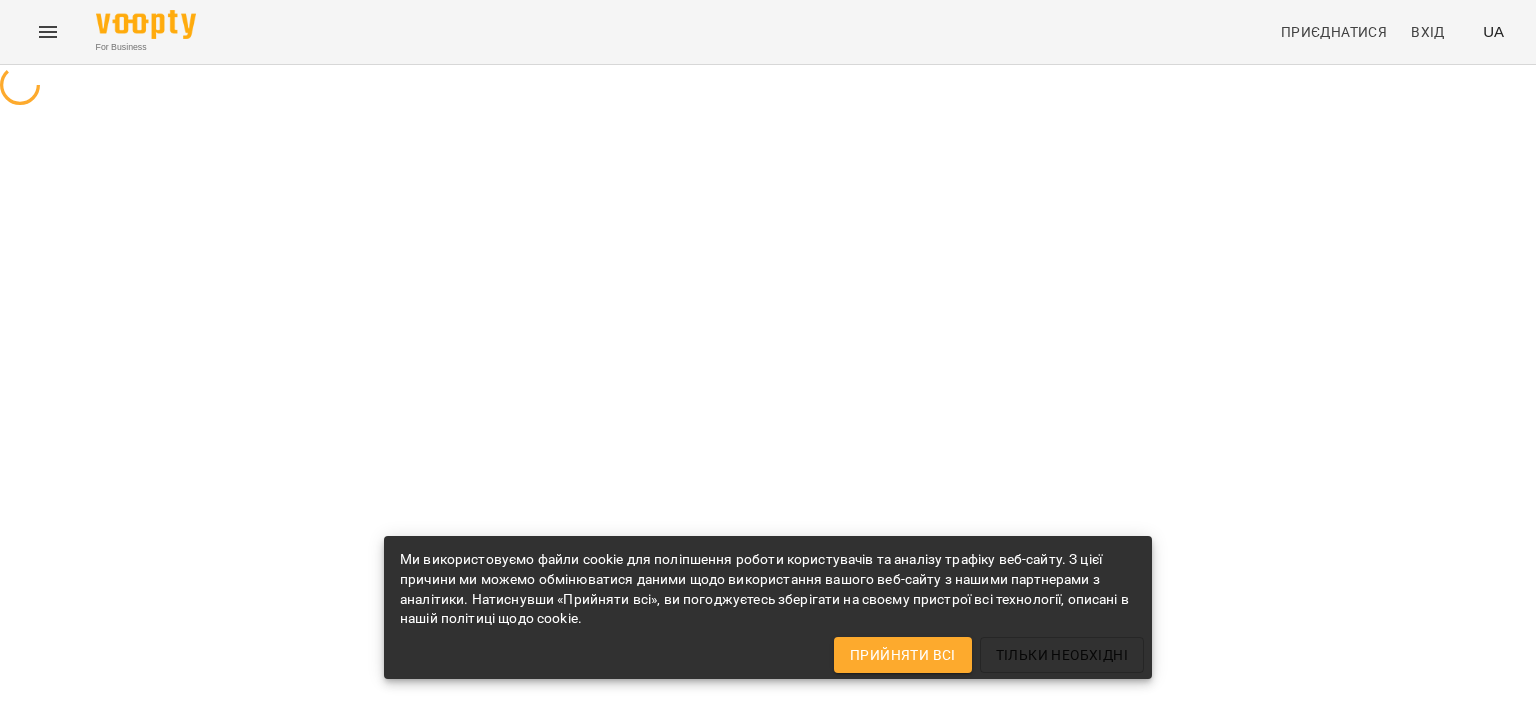click on "Прийняти всі" at bounding box center (903, 655) 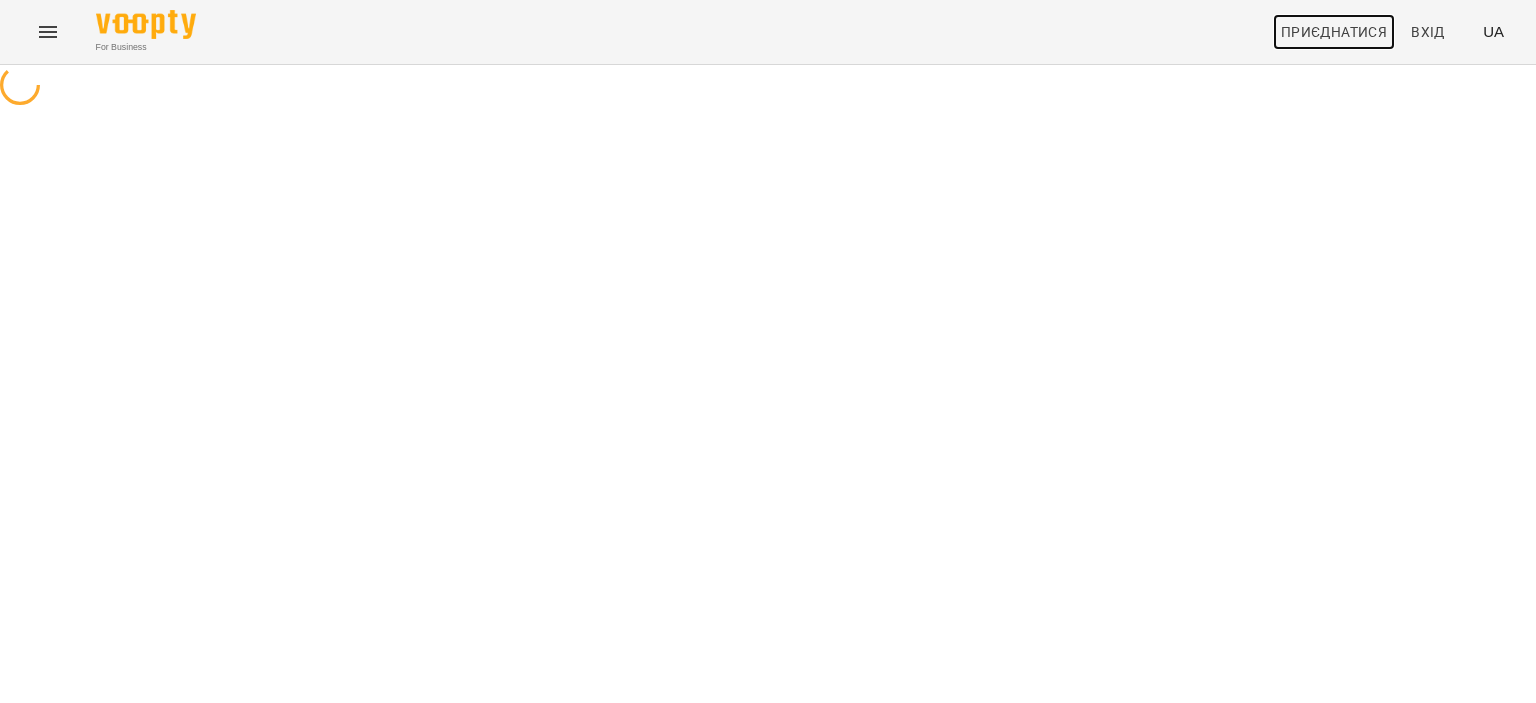 click on "Приєднатися" at bounding box center (1334, 32) 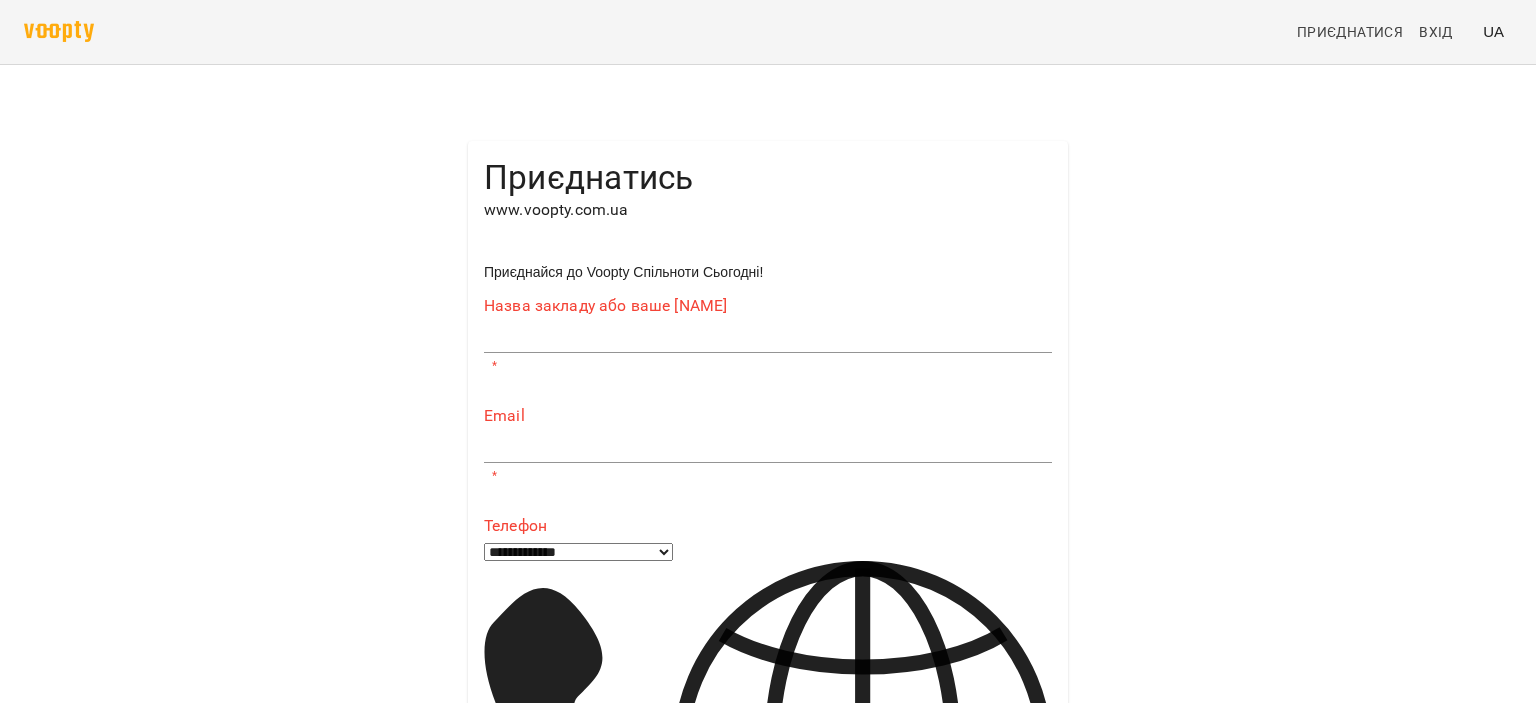 scroll, scrollTop: 0, scrollLeft: 0, axis: both 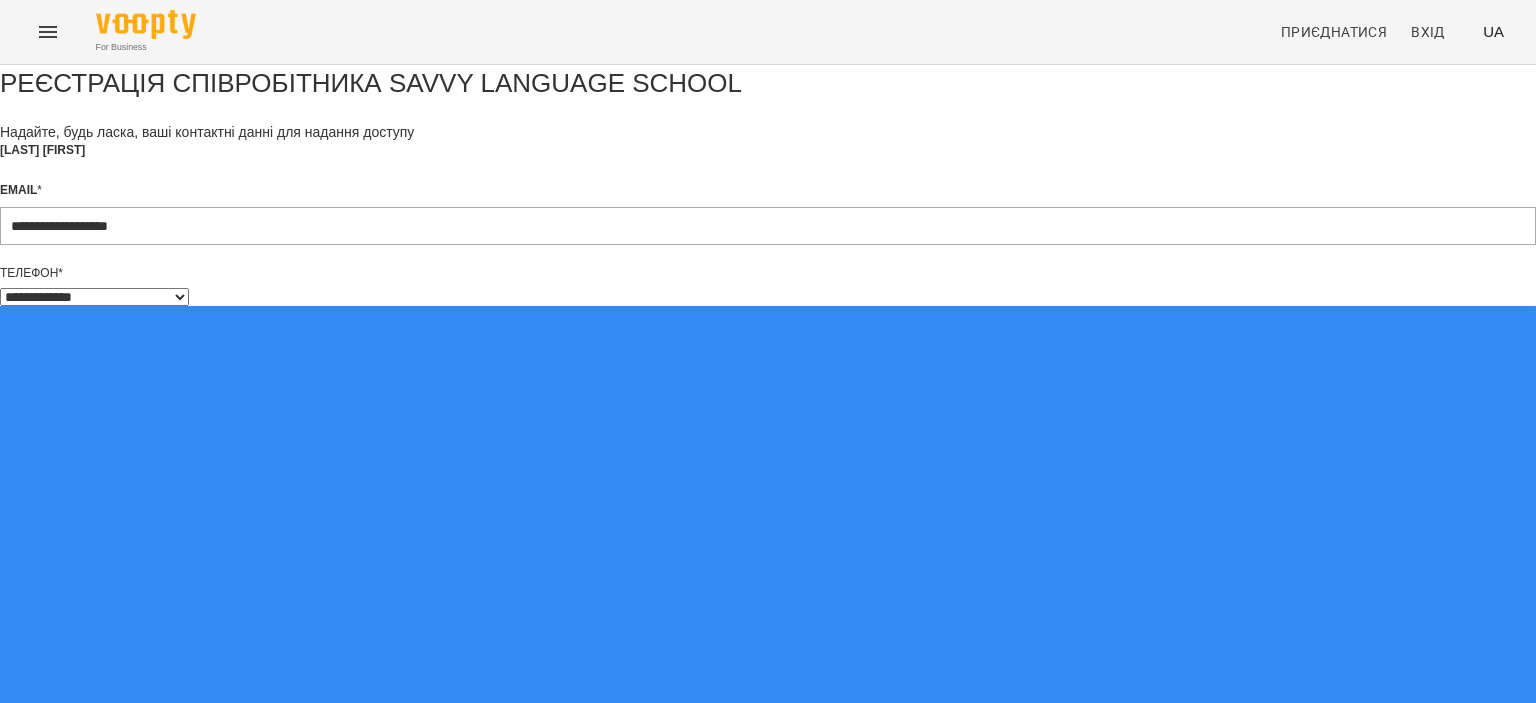 select on "**" 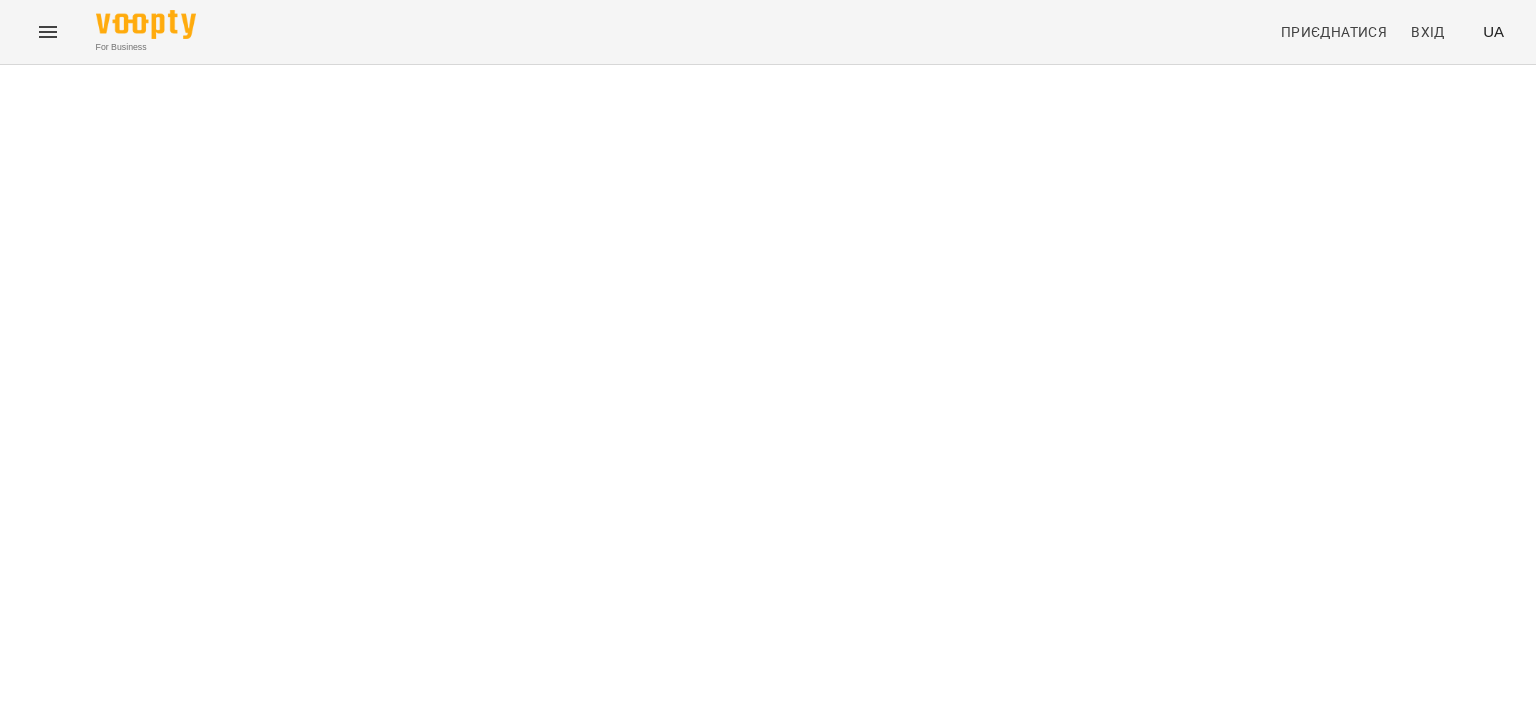 scroll, scrollTop: 0, scrollLeft: 0, axis: both 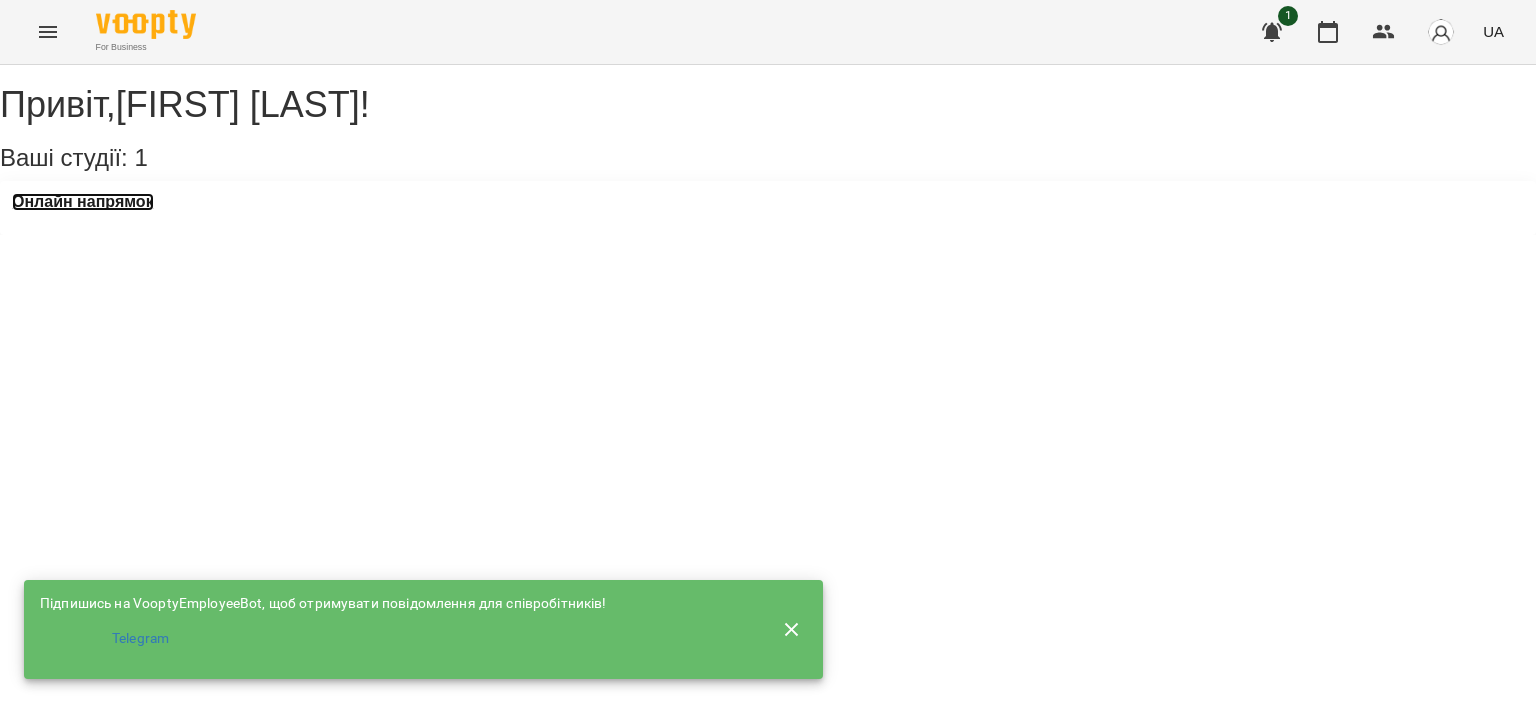 click on "Онлайн напрямок" at bounding box center (83, 202) 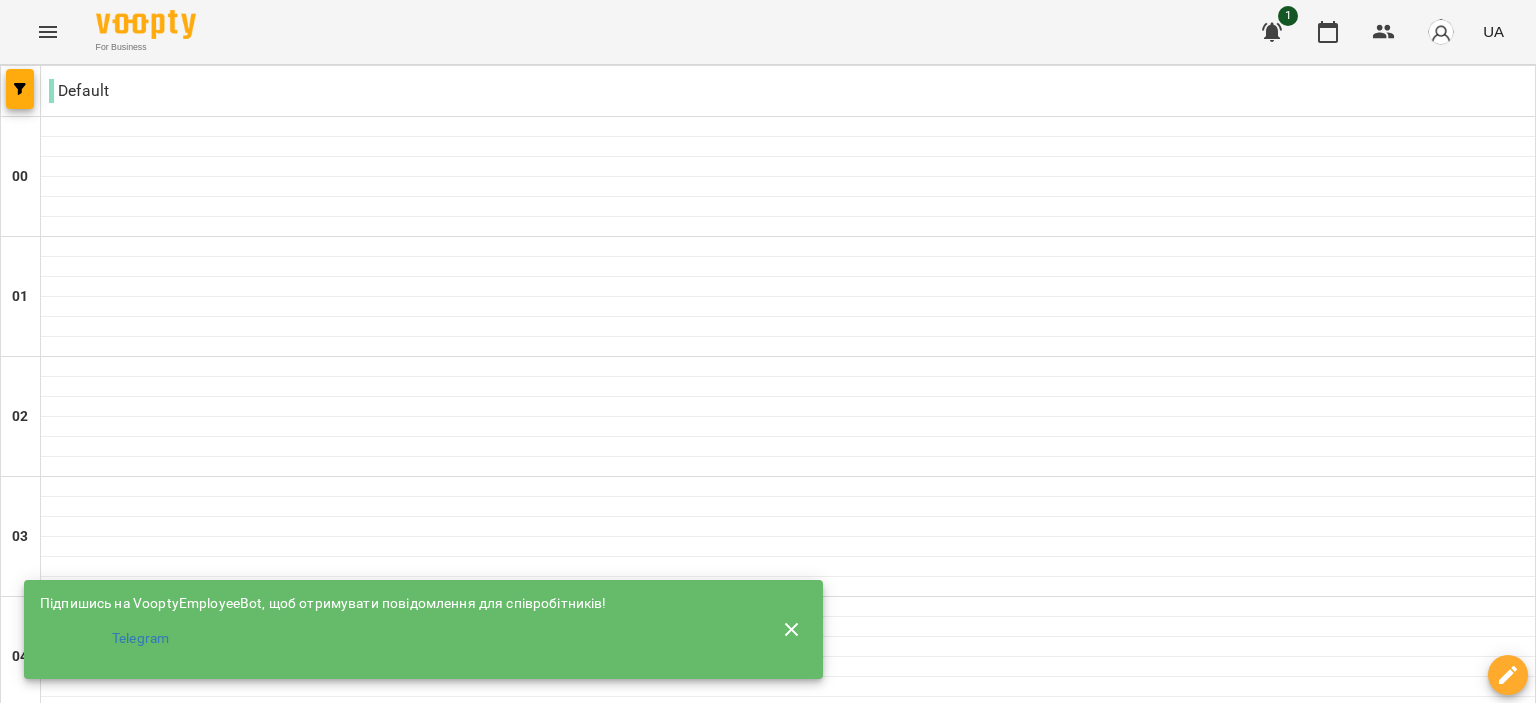 scroll, scrollTop: 1000, scrollLeft: 0, axis: vertical 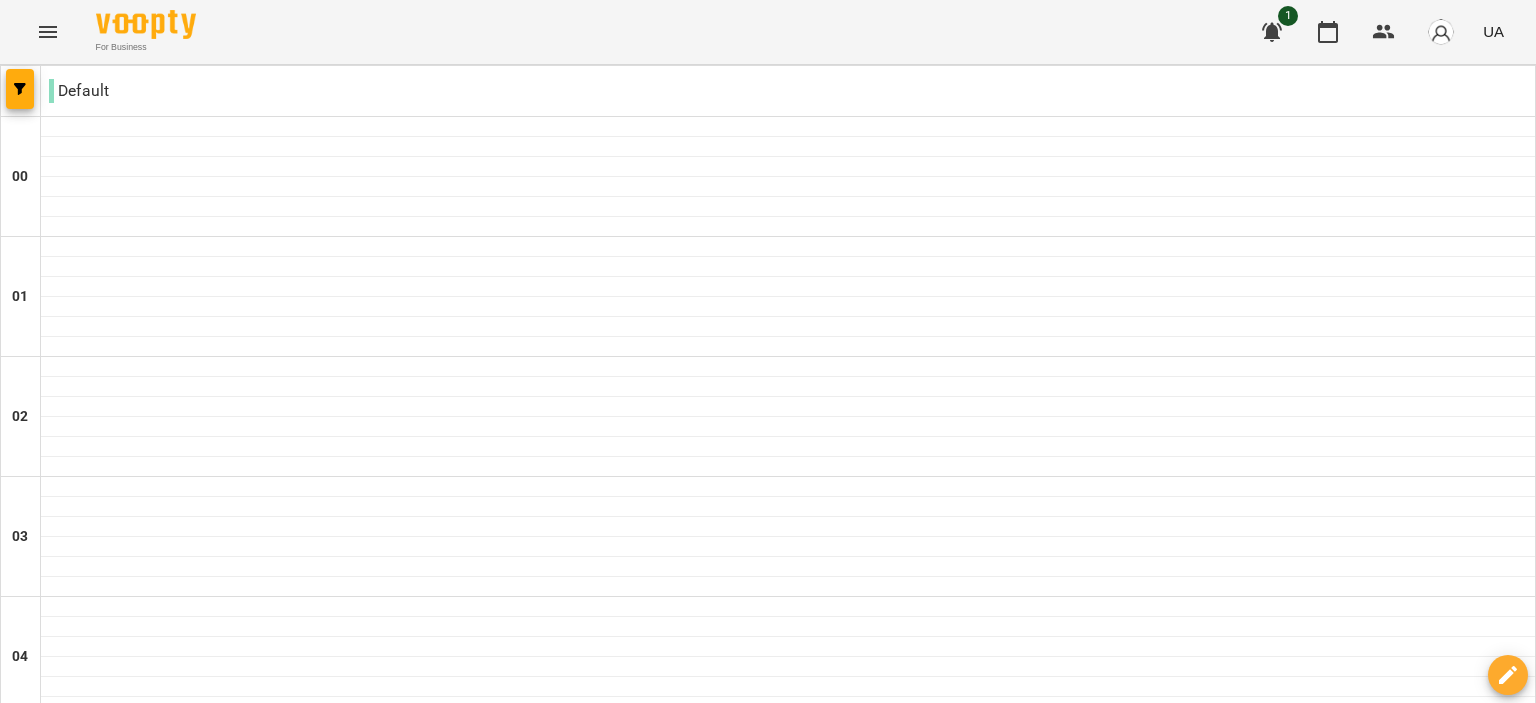 click 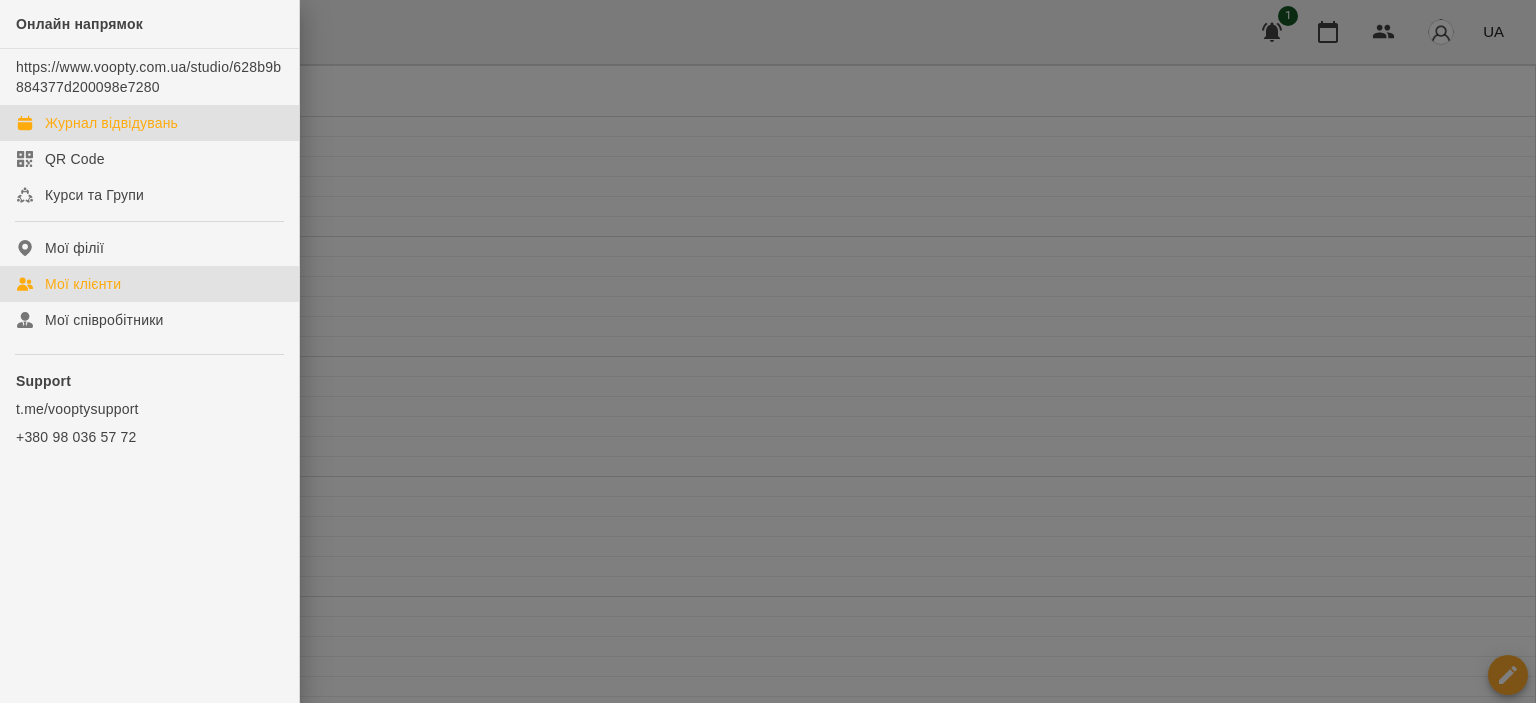 click on "Мої клієнти" at bounding box center [149, 284] 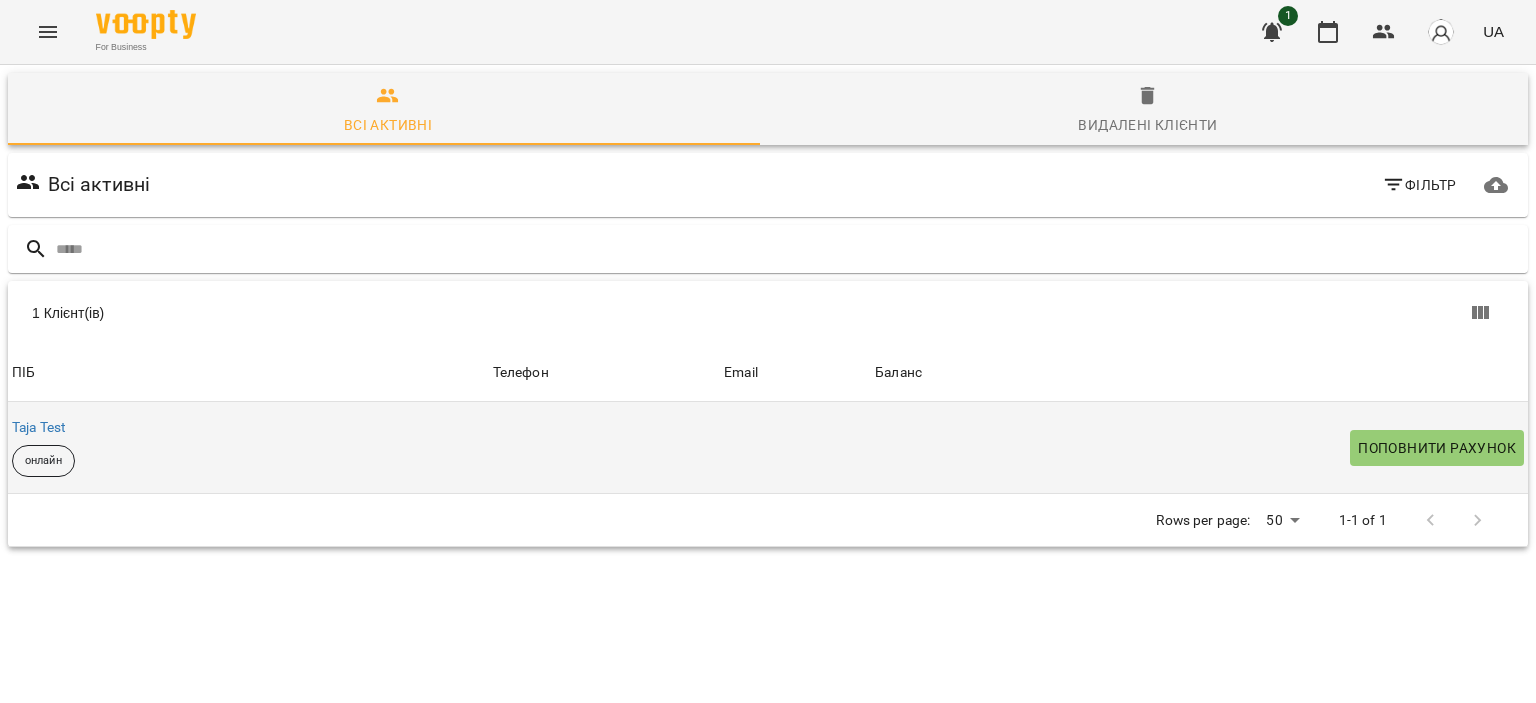 scroll, scrollTop: 0, scrollLeft: 0, axis: both 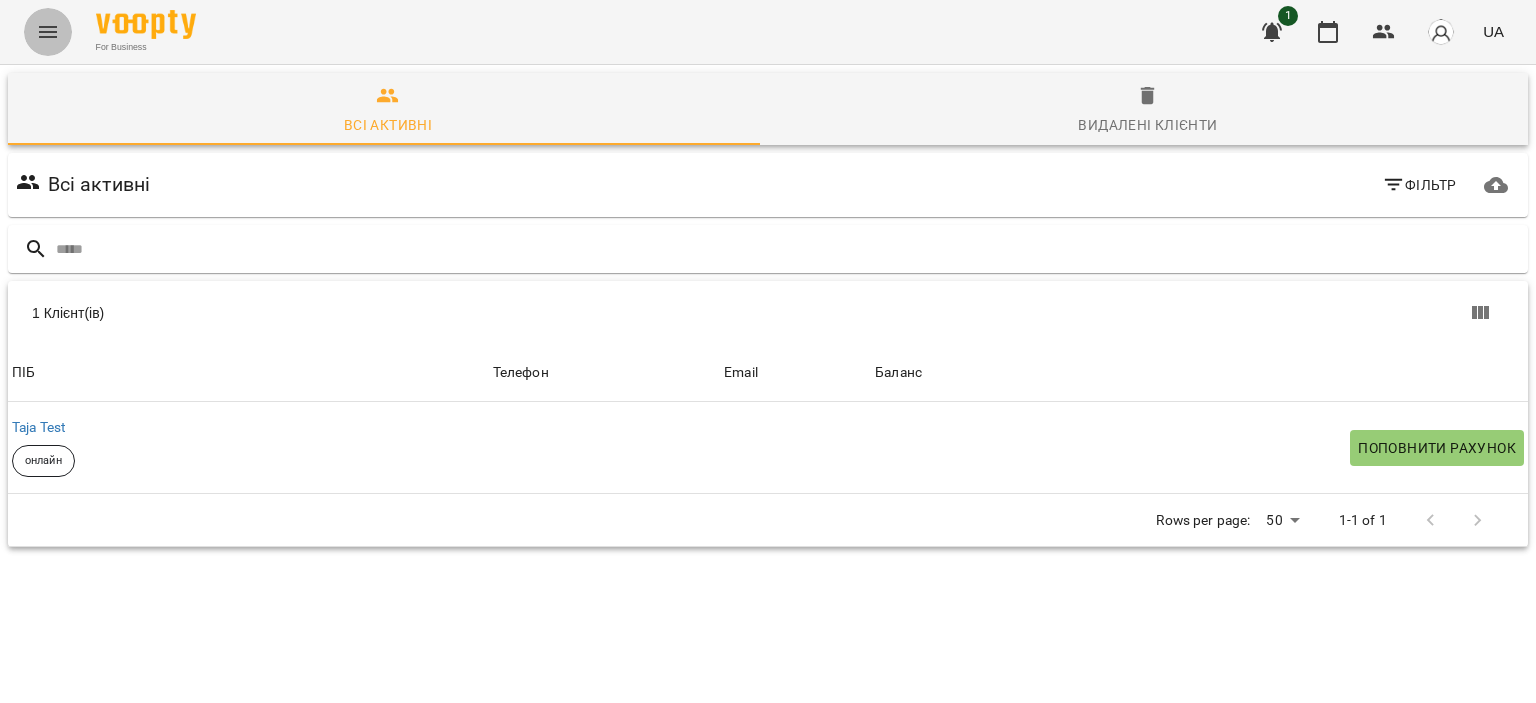 click at bounding box center (48, 32) 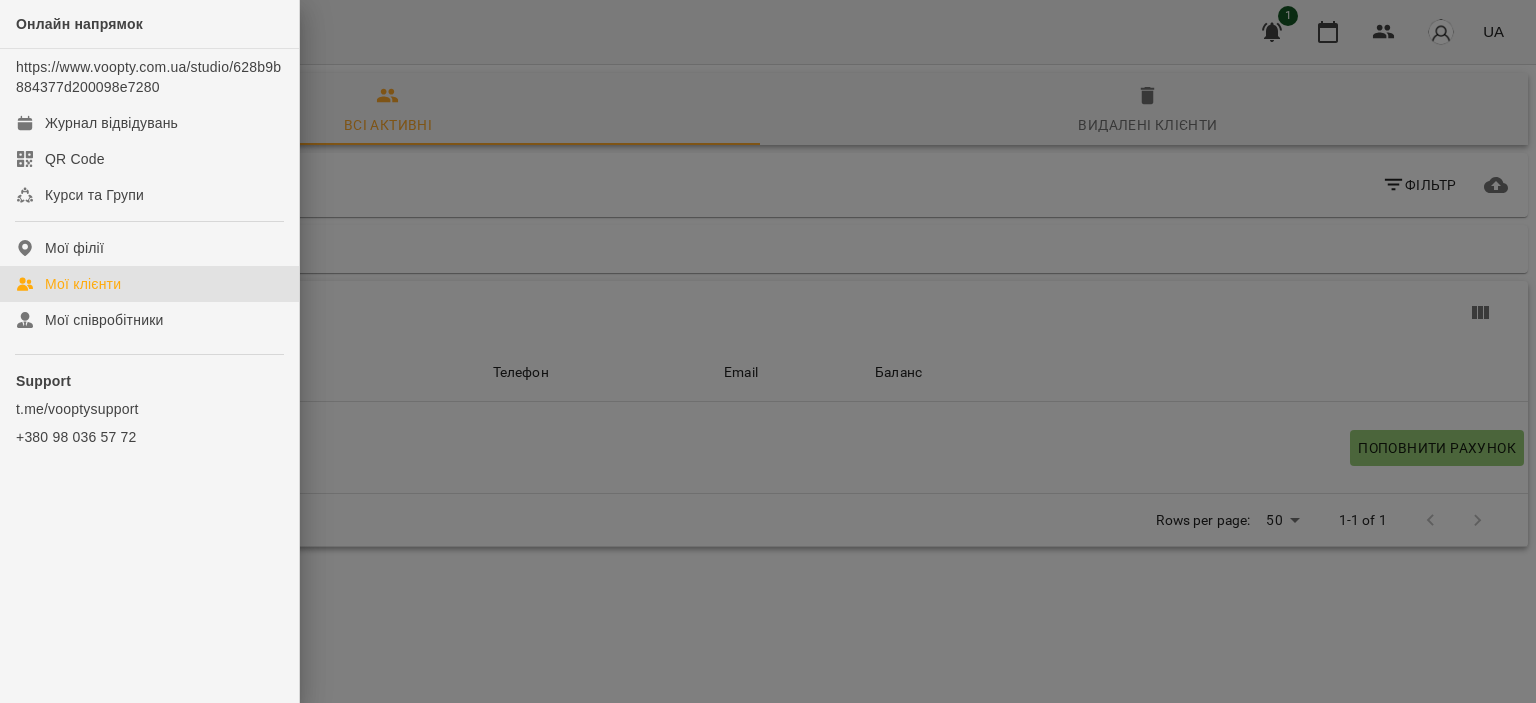 click at bounding box center [768, 351] 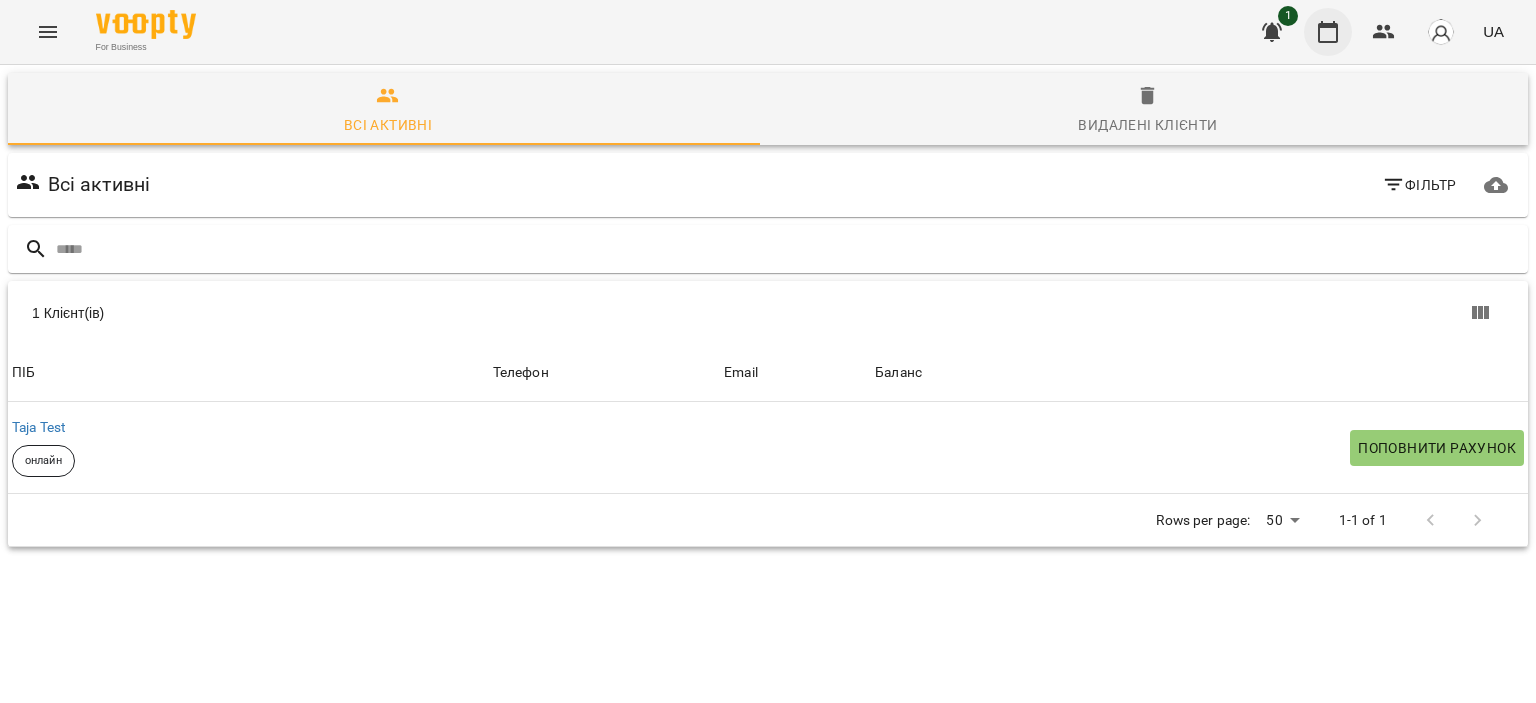click at bounding box center [1328, 32] 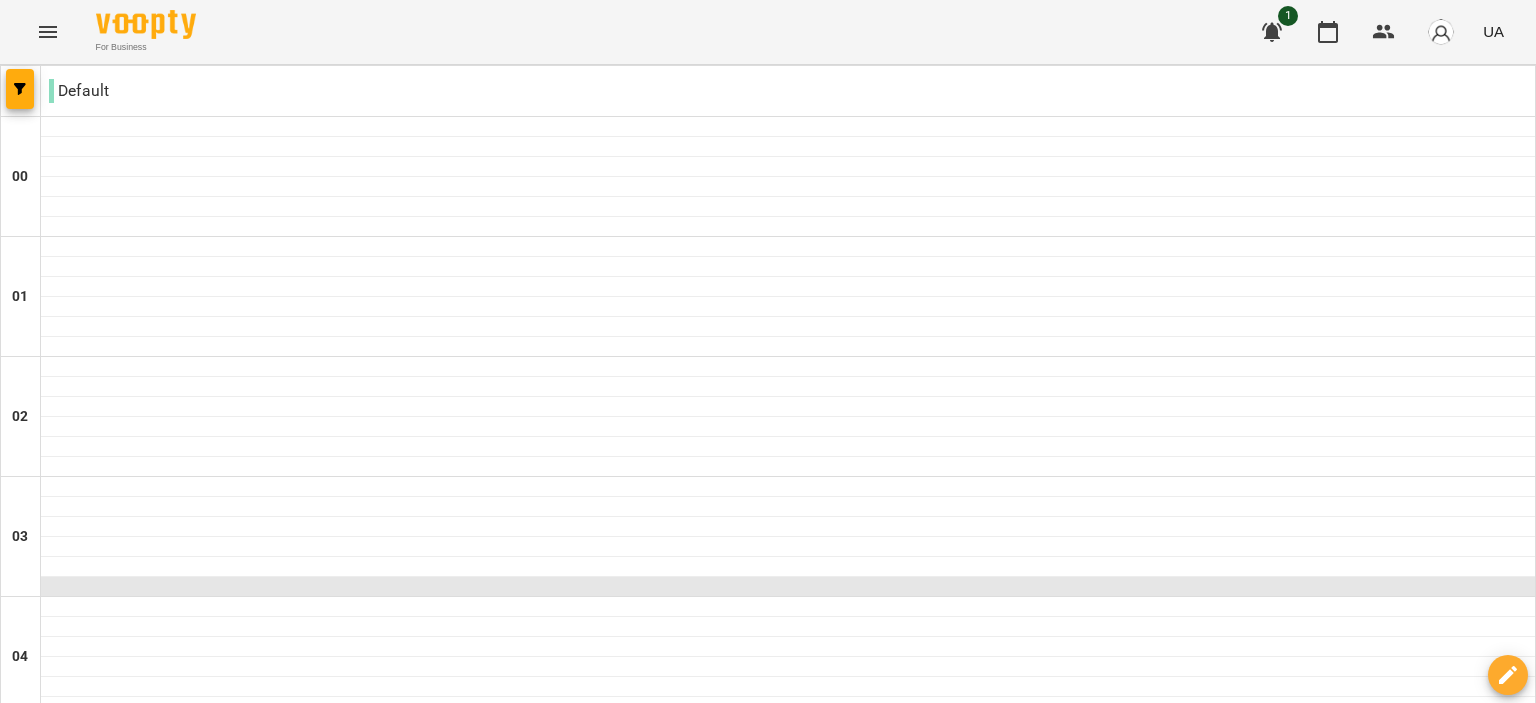 scroll, scrollTop: 0, scrollLeft: 0, axis: both 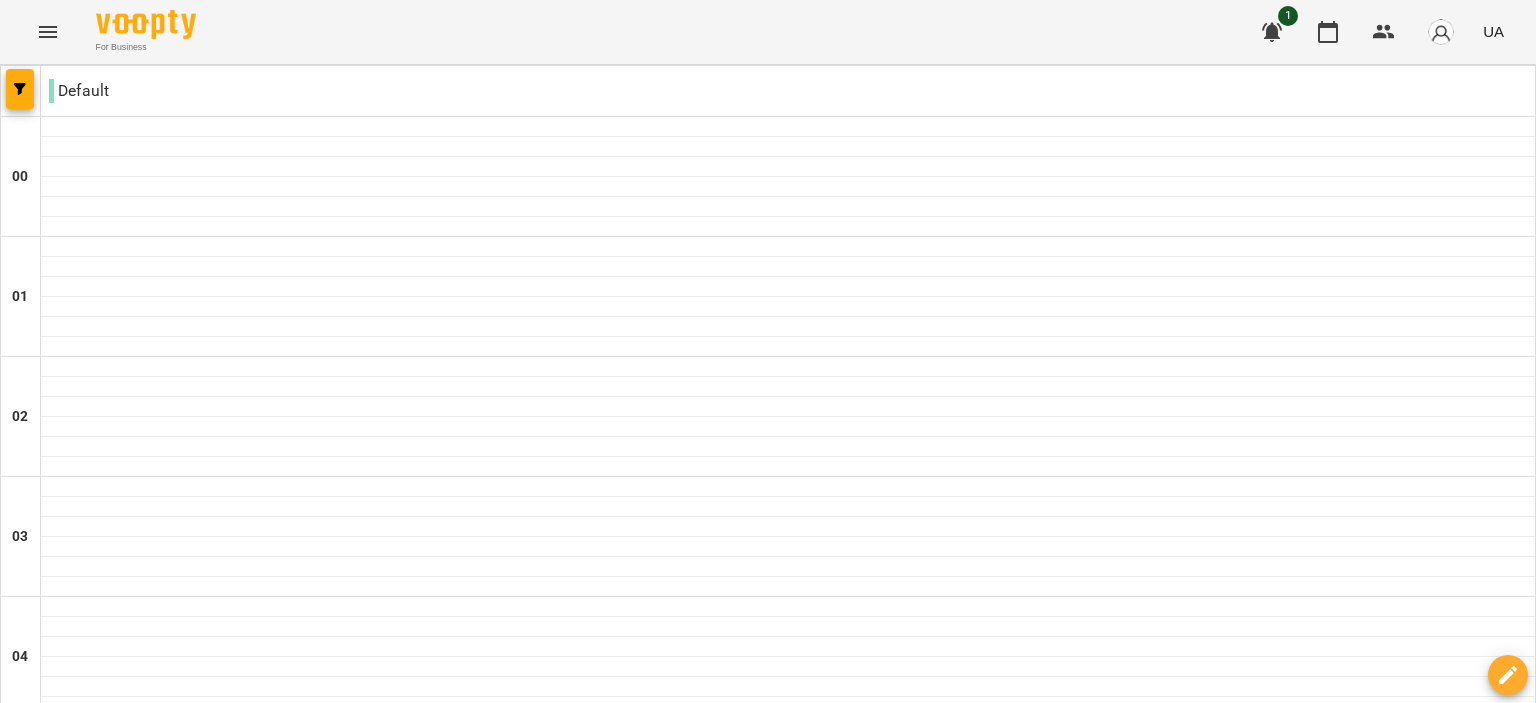 click 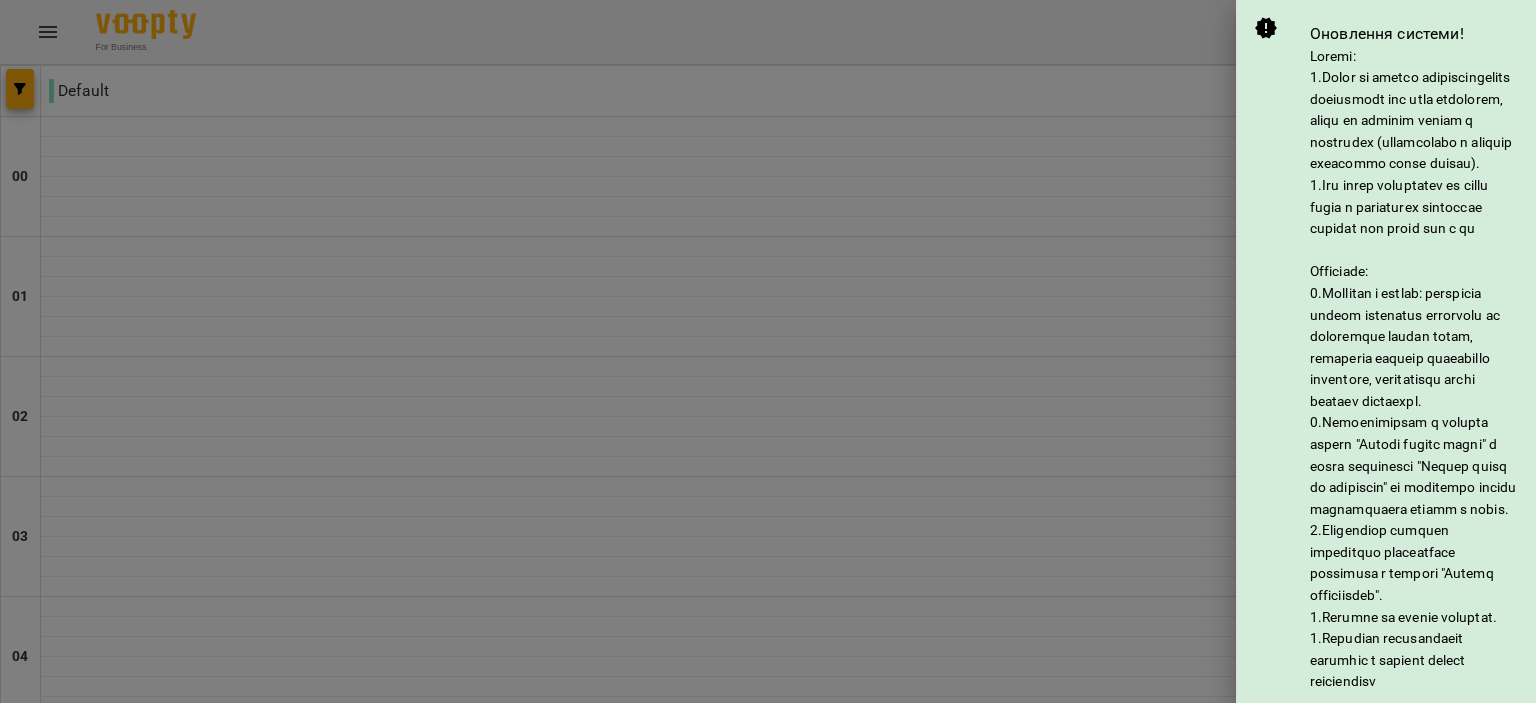 click at bounding box center [768, 351] 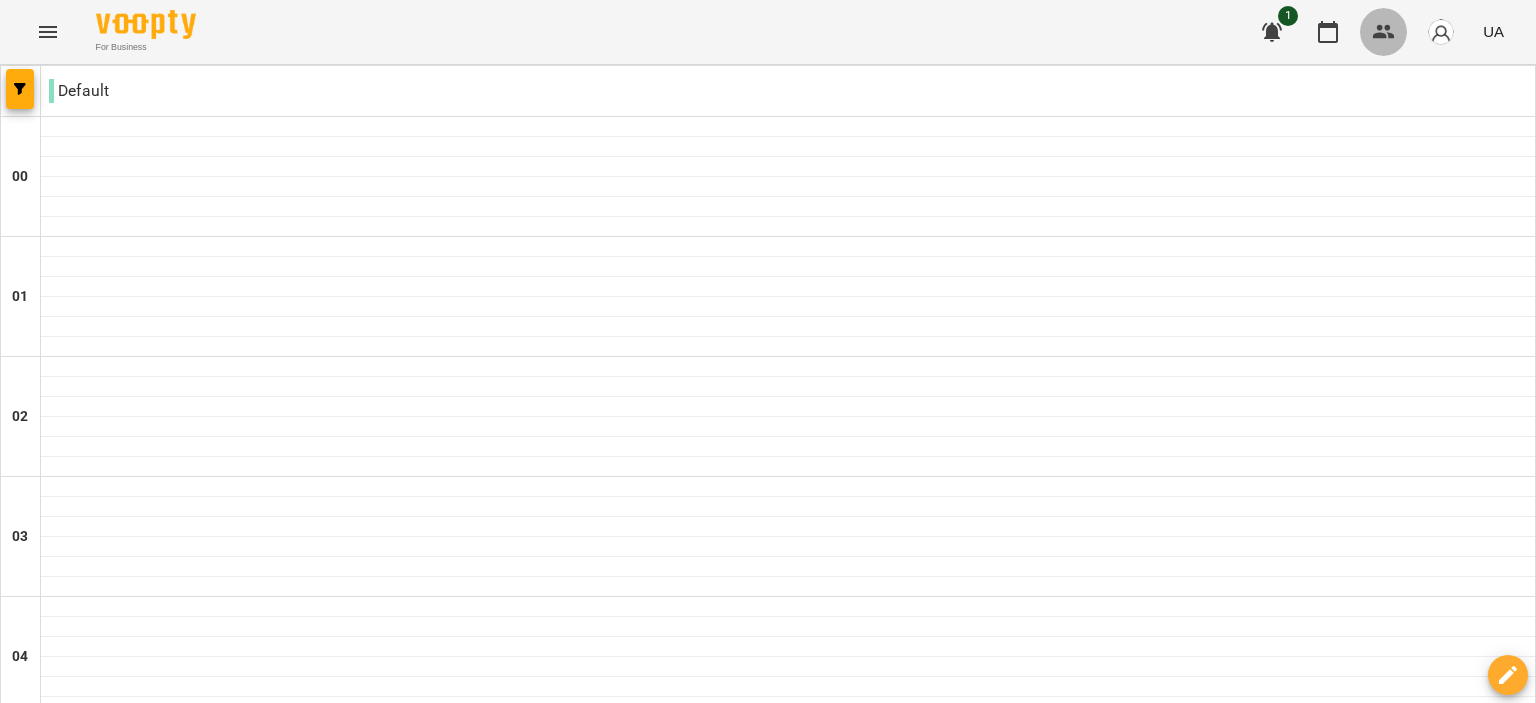 click at bounding box center (1384, 32) 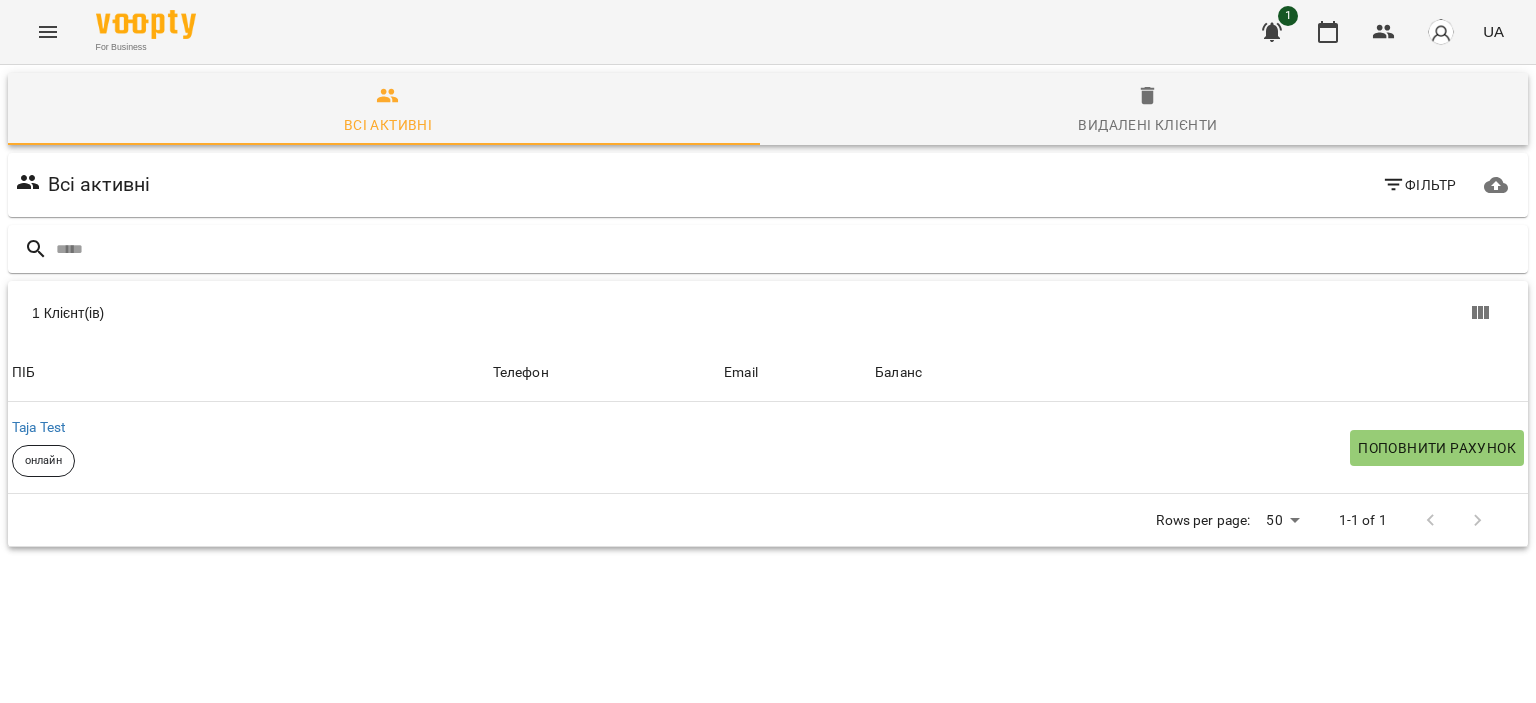 click at bounding box center (48, 32) 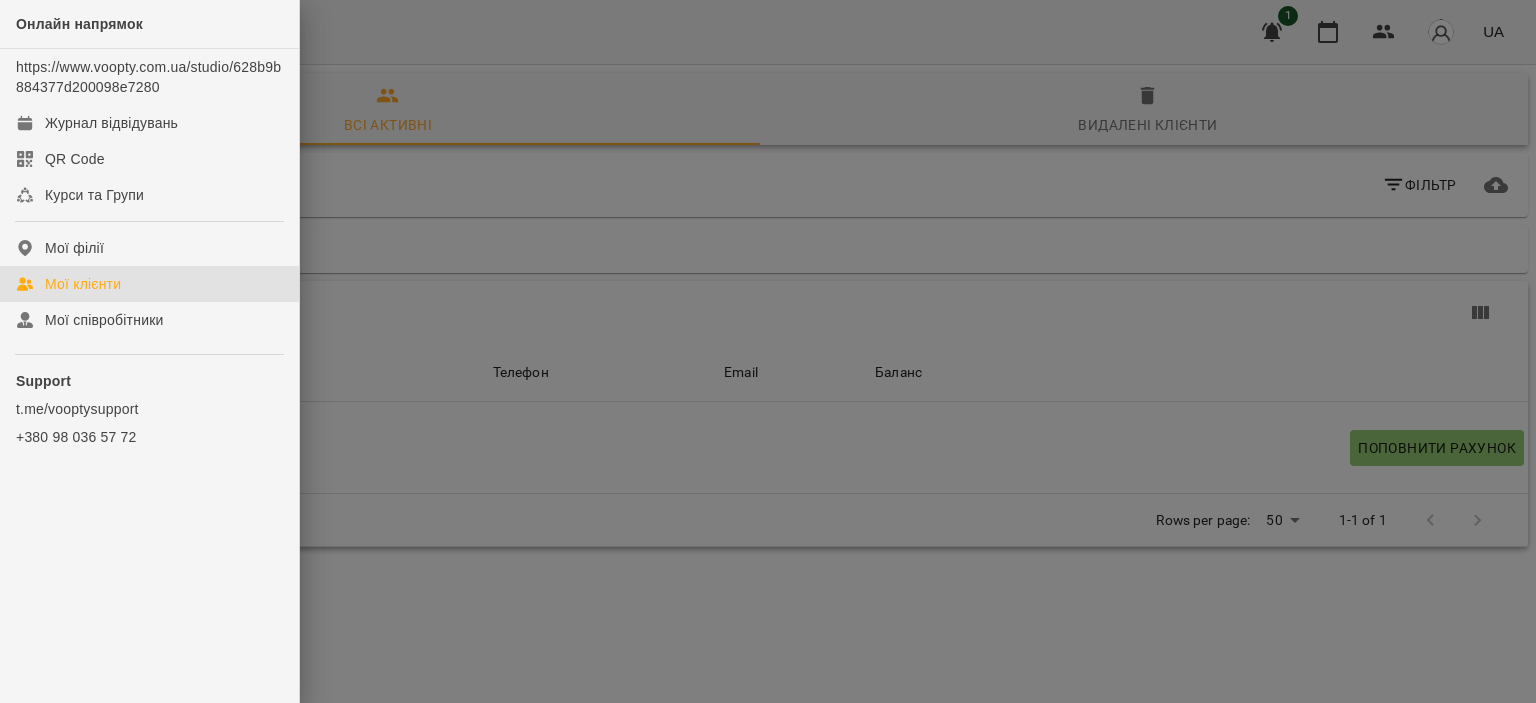 click on "Мої клієнти" at bounding box center [83, 284] 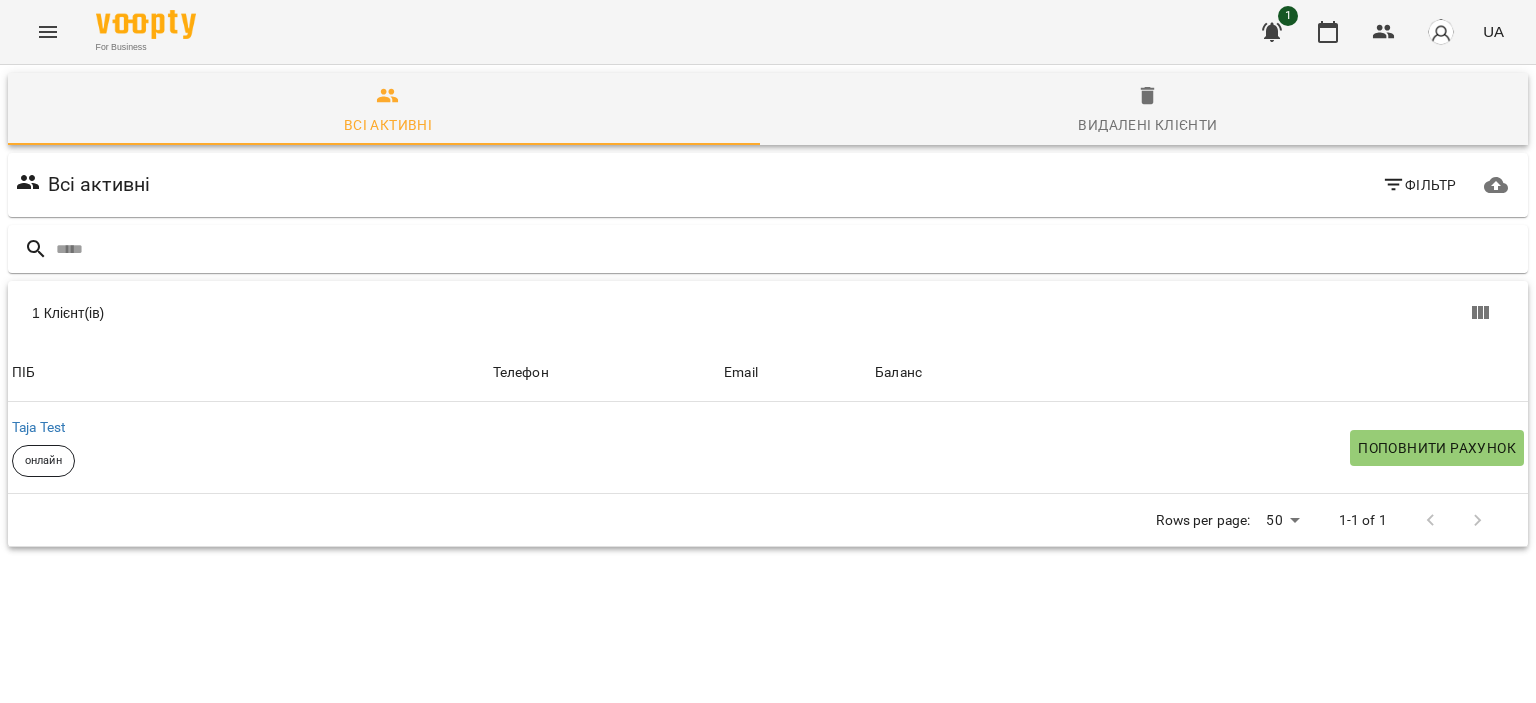 scroll, scrollTop: 0, scrollLeft: 0, axis: both 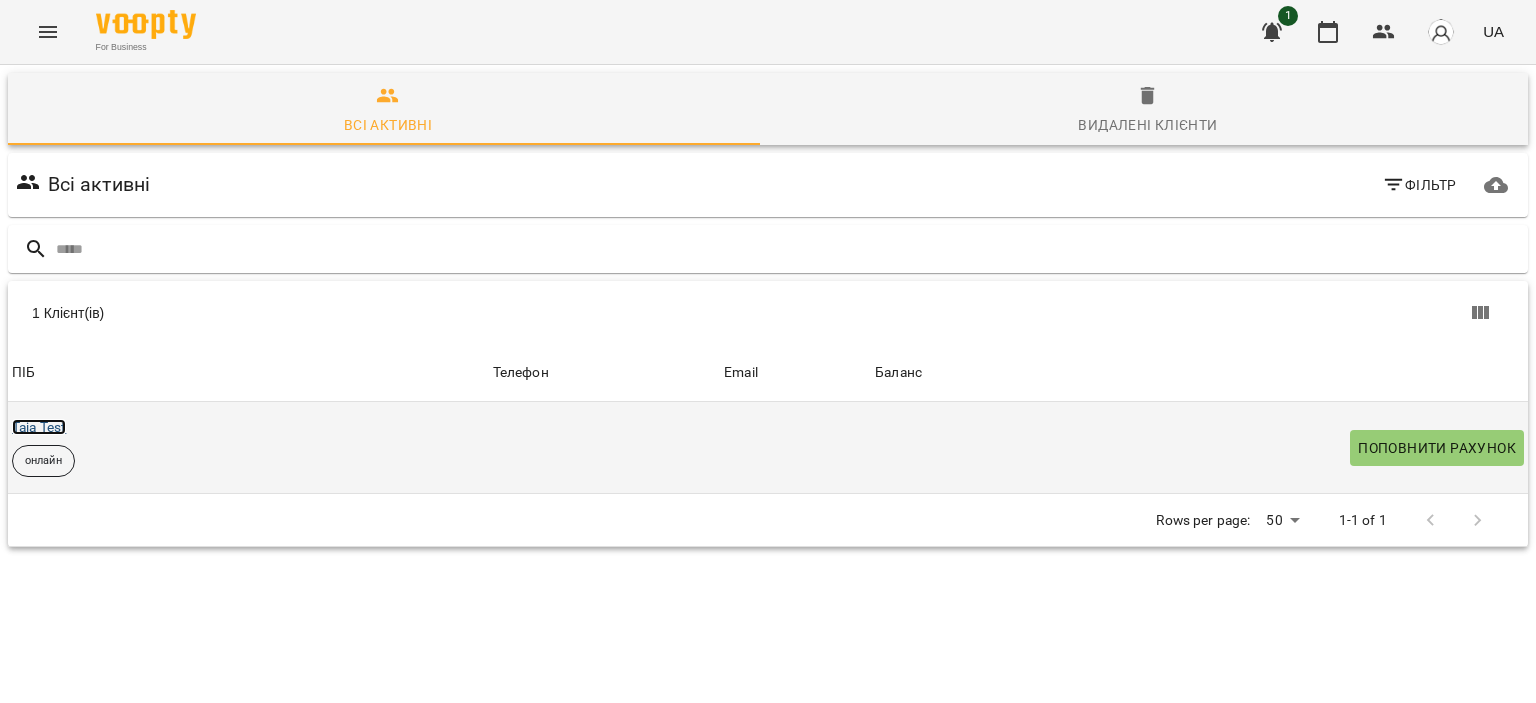 click on "Taja Test" at bounding box center (39, 427) 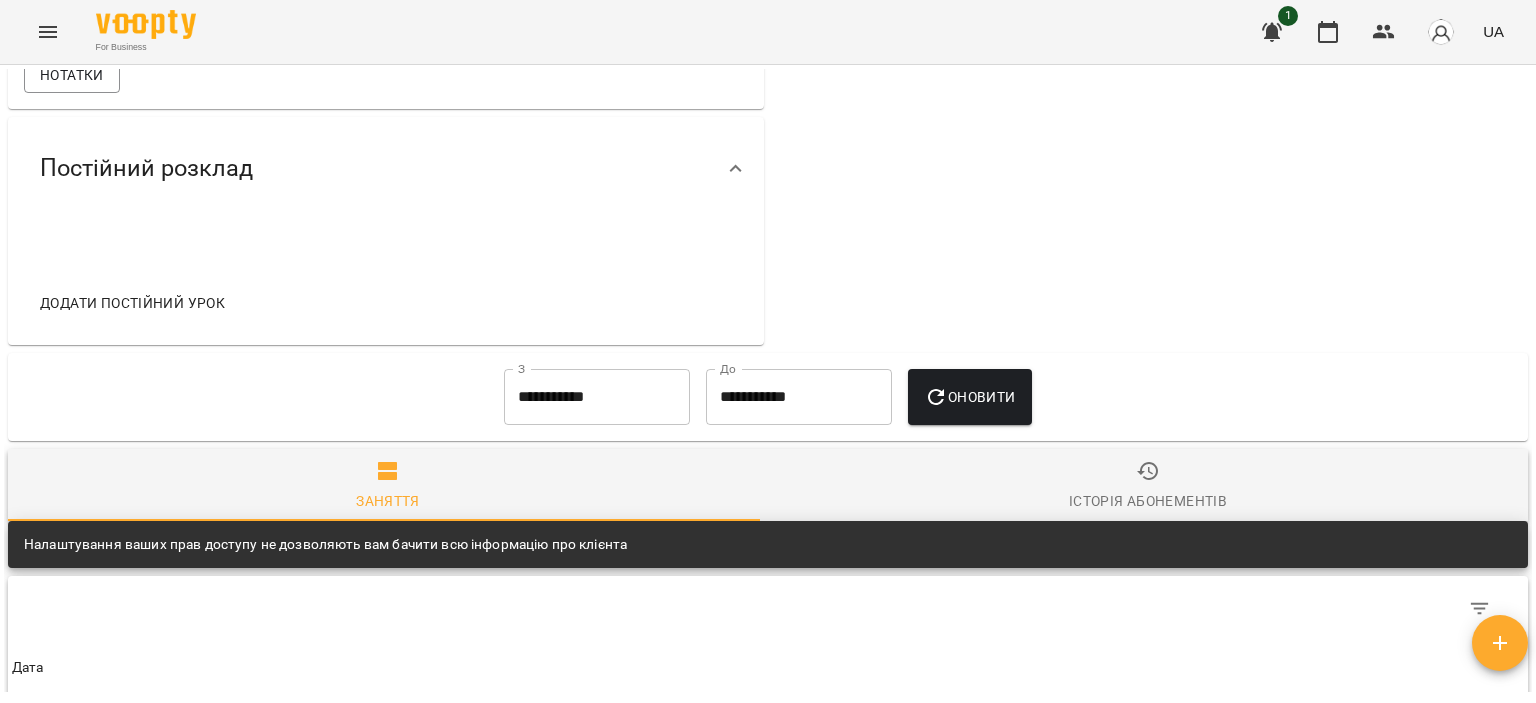 scroll, scrollTop: 700, scrollLeft: 0, axis: vertical 